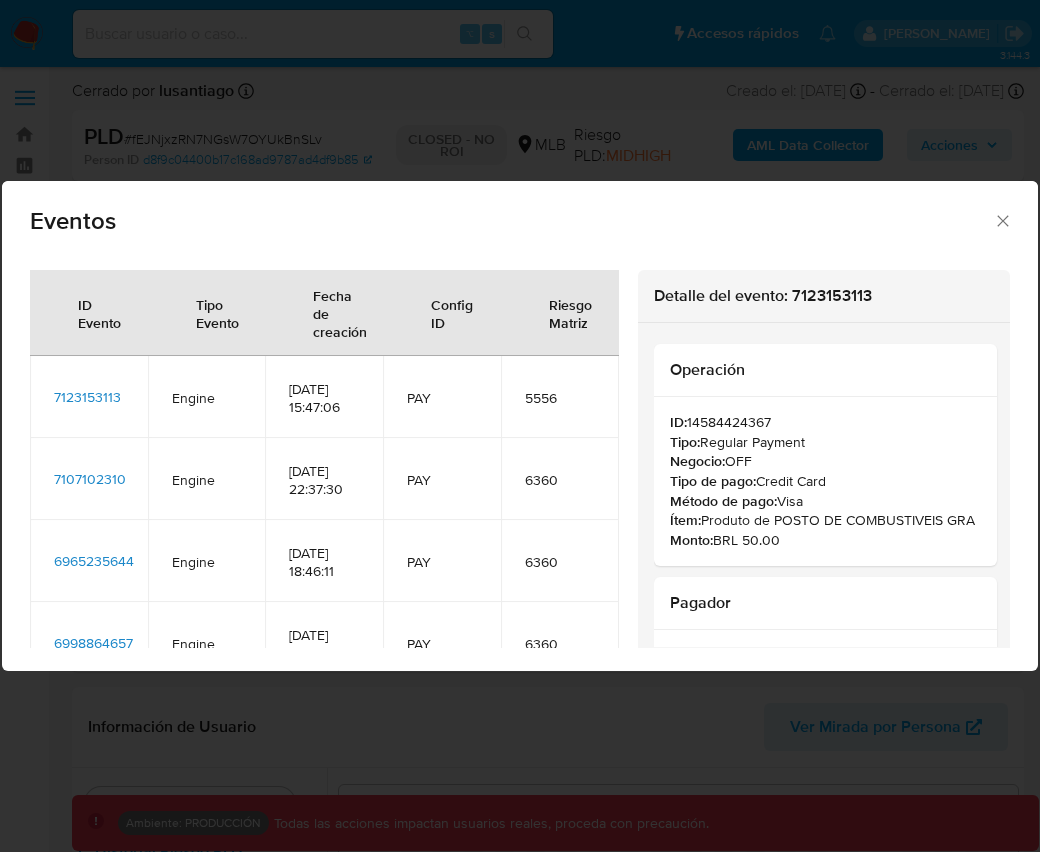 select on "10" 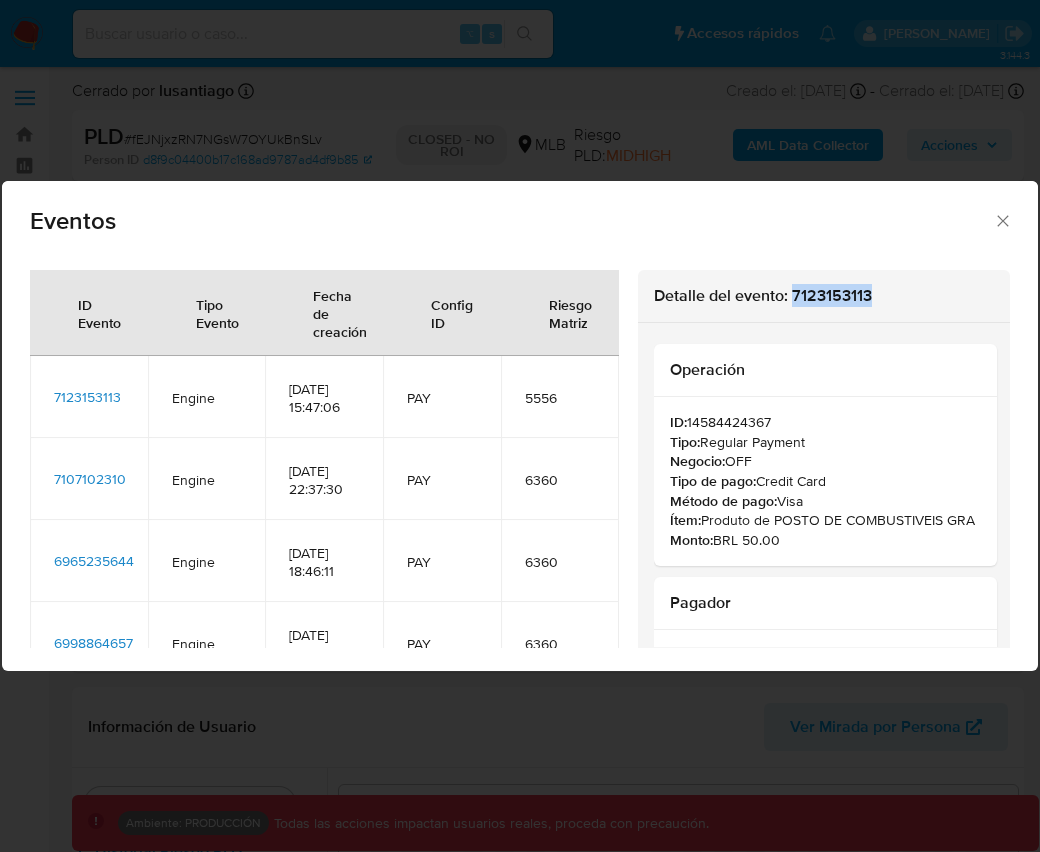 scroll, scrollTop: 999850, scrollLeft: 999361, axis: both 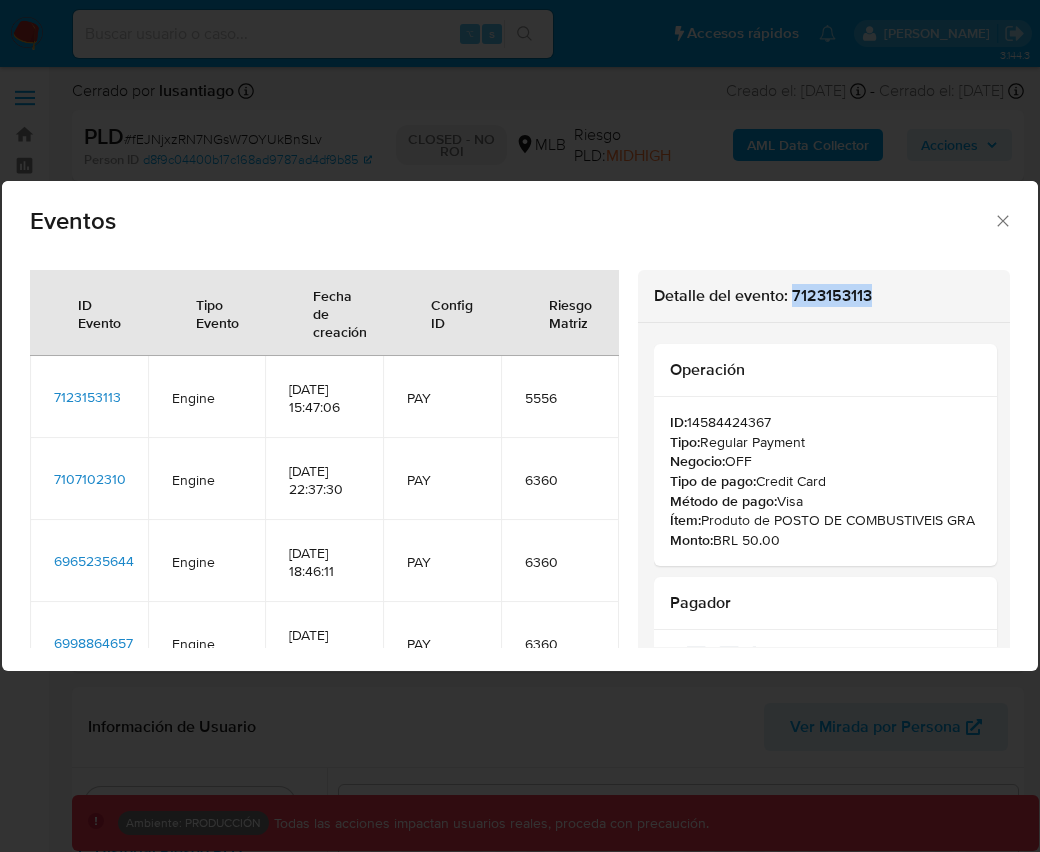 click on "Detalle del evento: 7123153113" at bounding box center [824, 296] 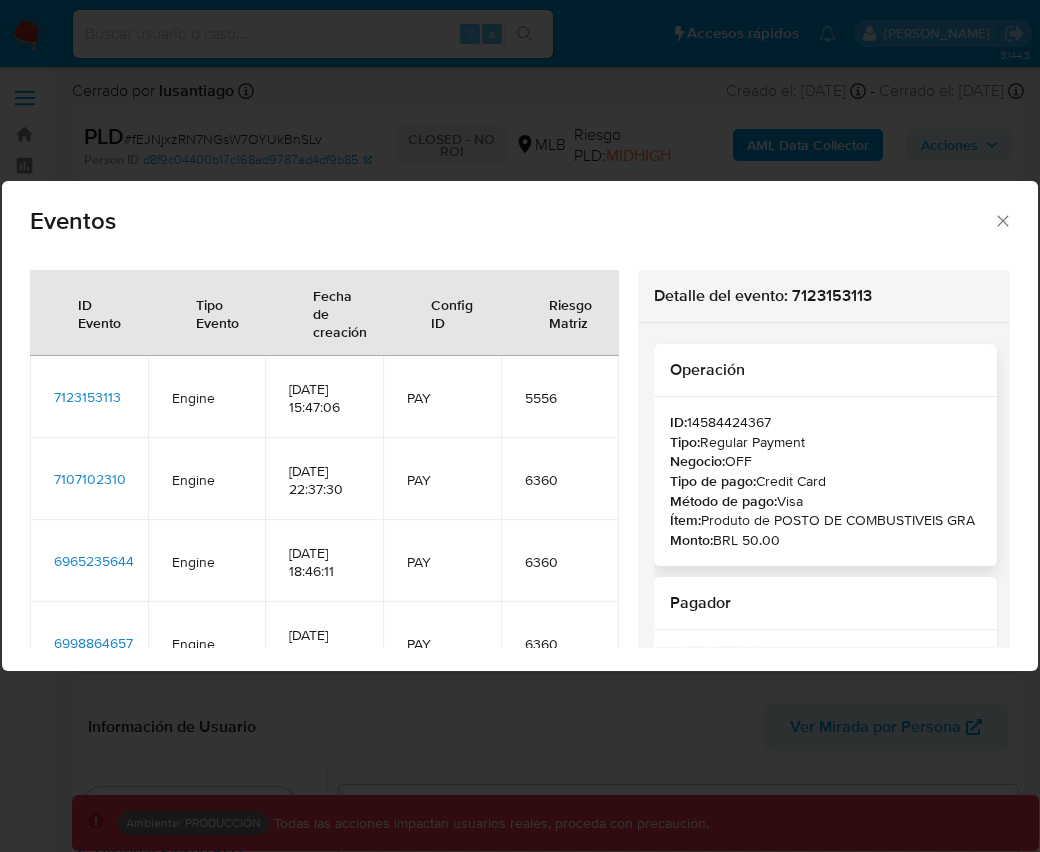 click on "ID:  14584424367" at bounding box center (825, 423) 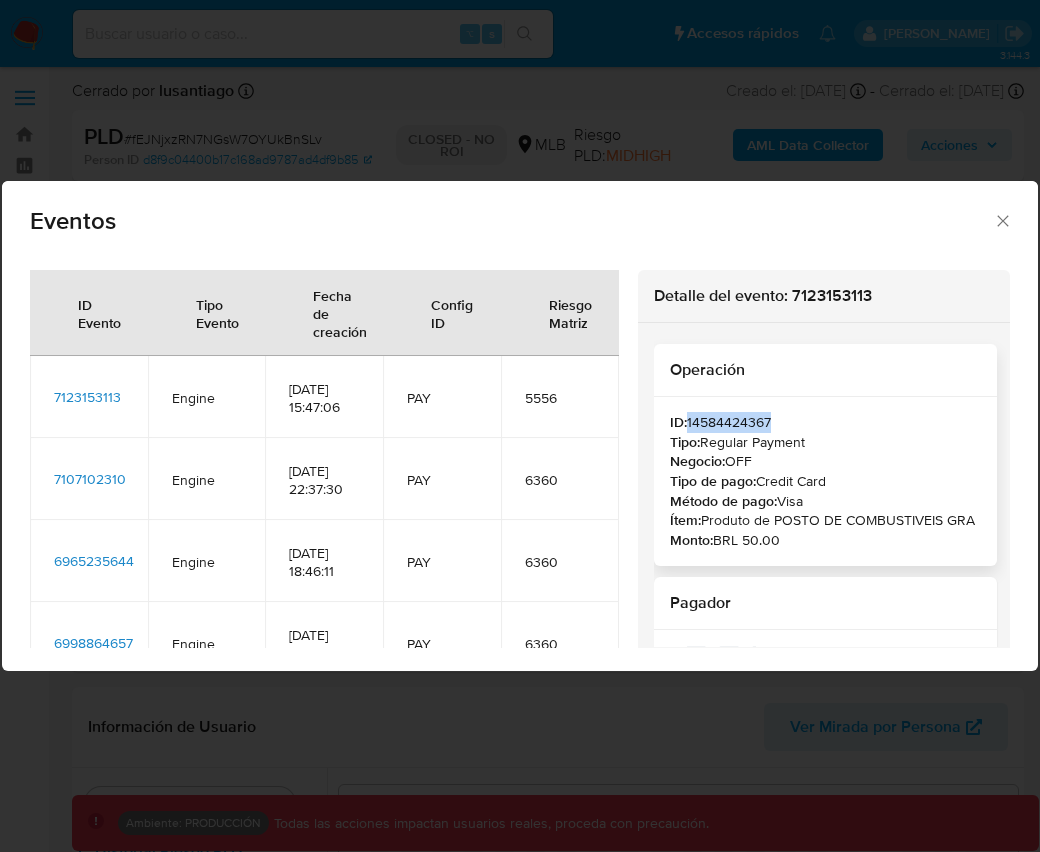 click on "ID:  14584424367" at bounding box center (825, 423) 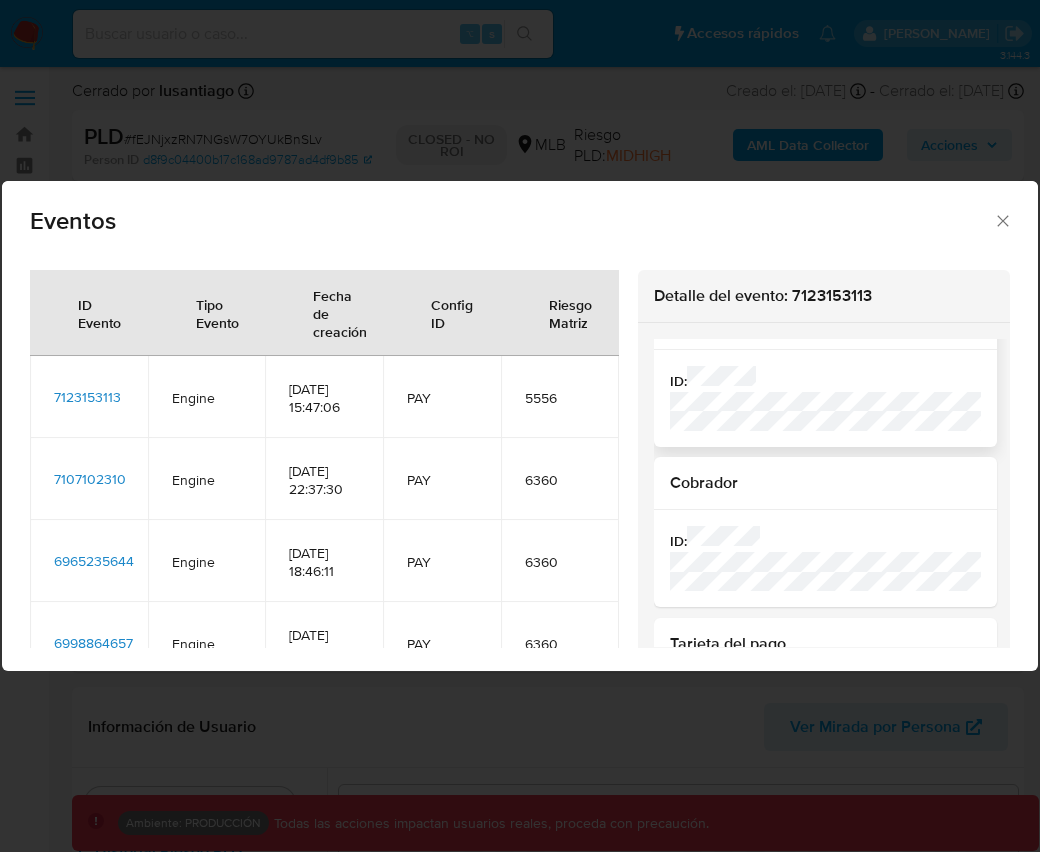 scroll, scrollTop: 368, scrollLeft: 0, axis: vertical 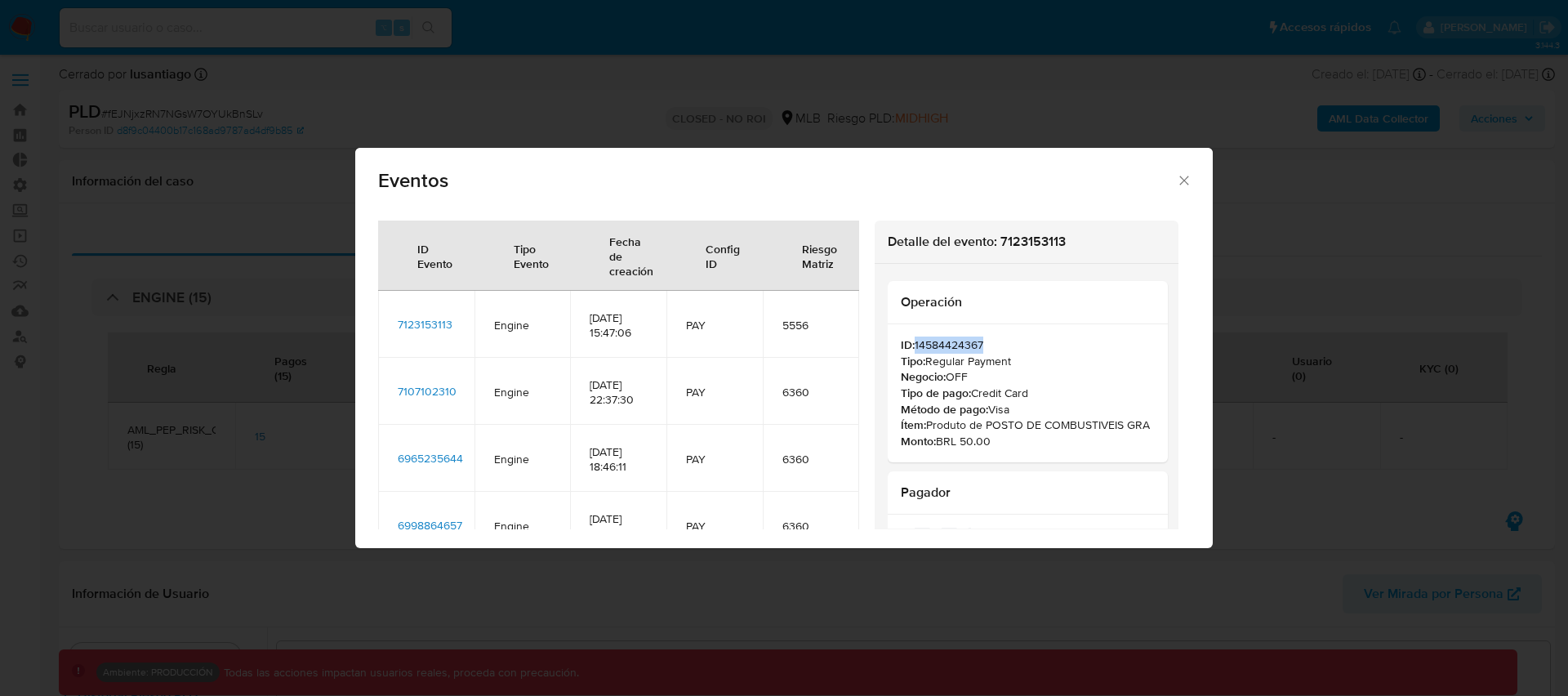 click 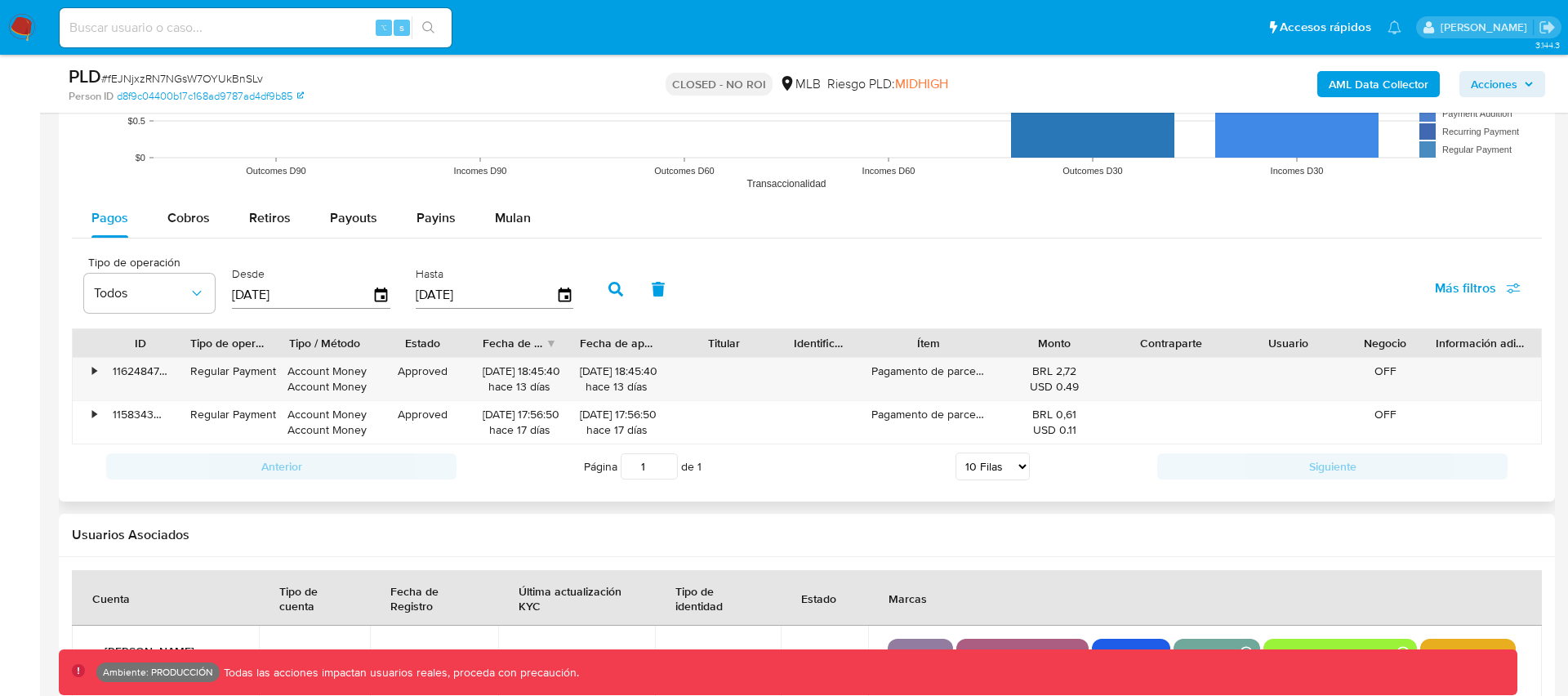 scroll, scrollTop: 1840, scrollLeft: 0, axis: vertical 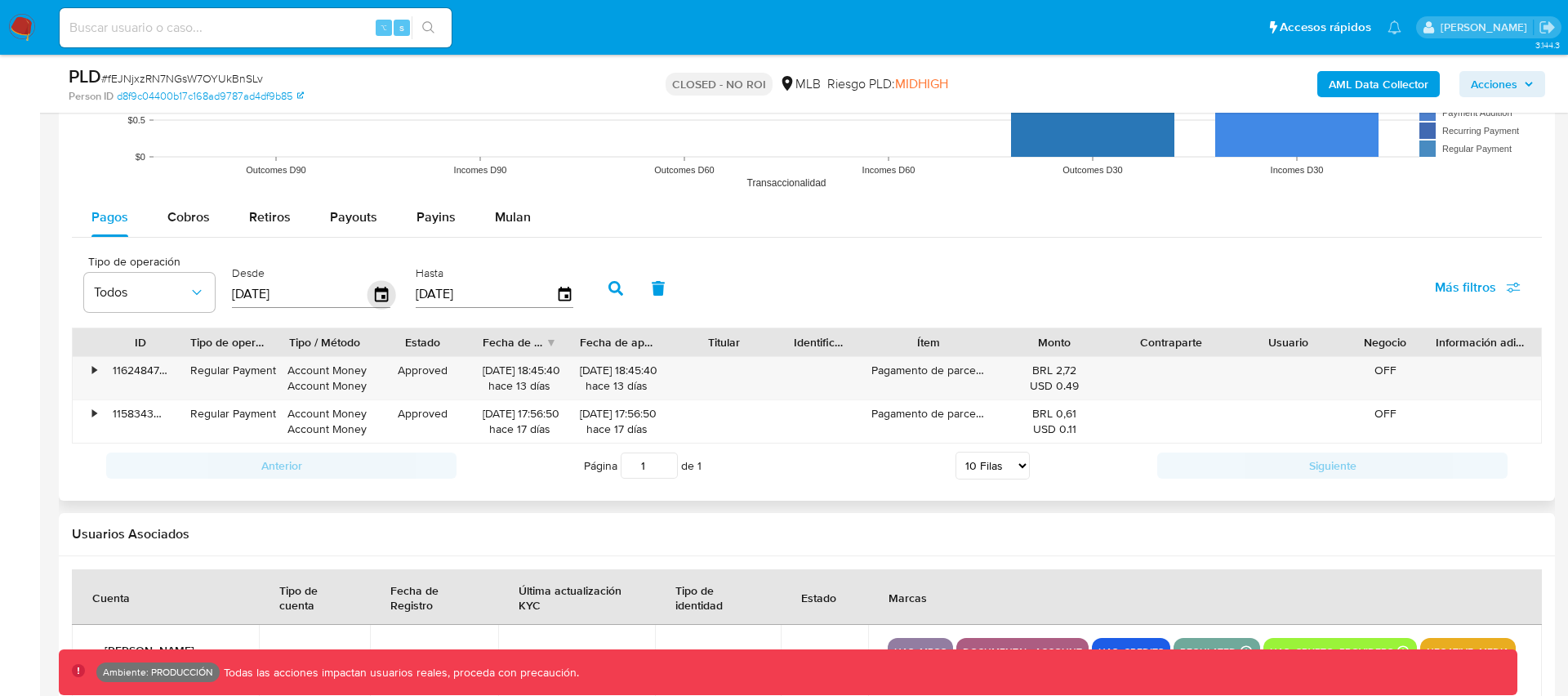 click 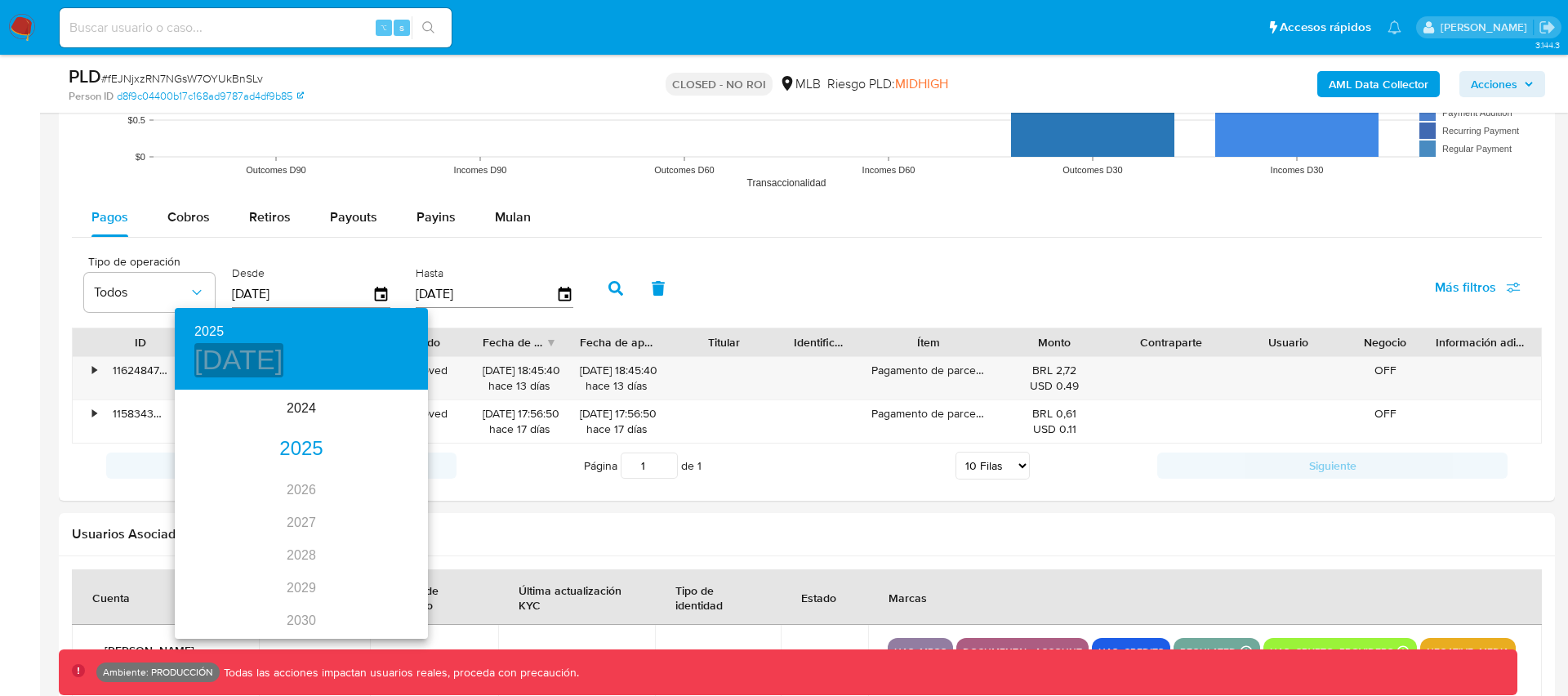 click on "[DATE]" at bounding box center (238, 360) 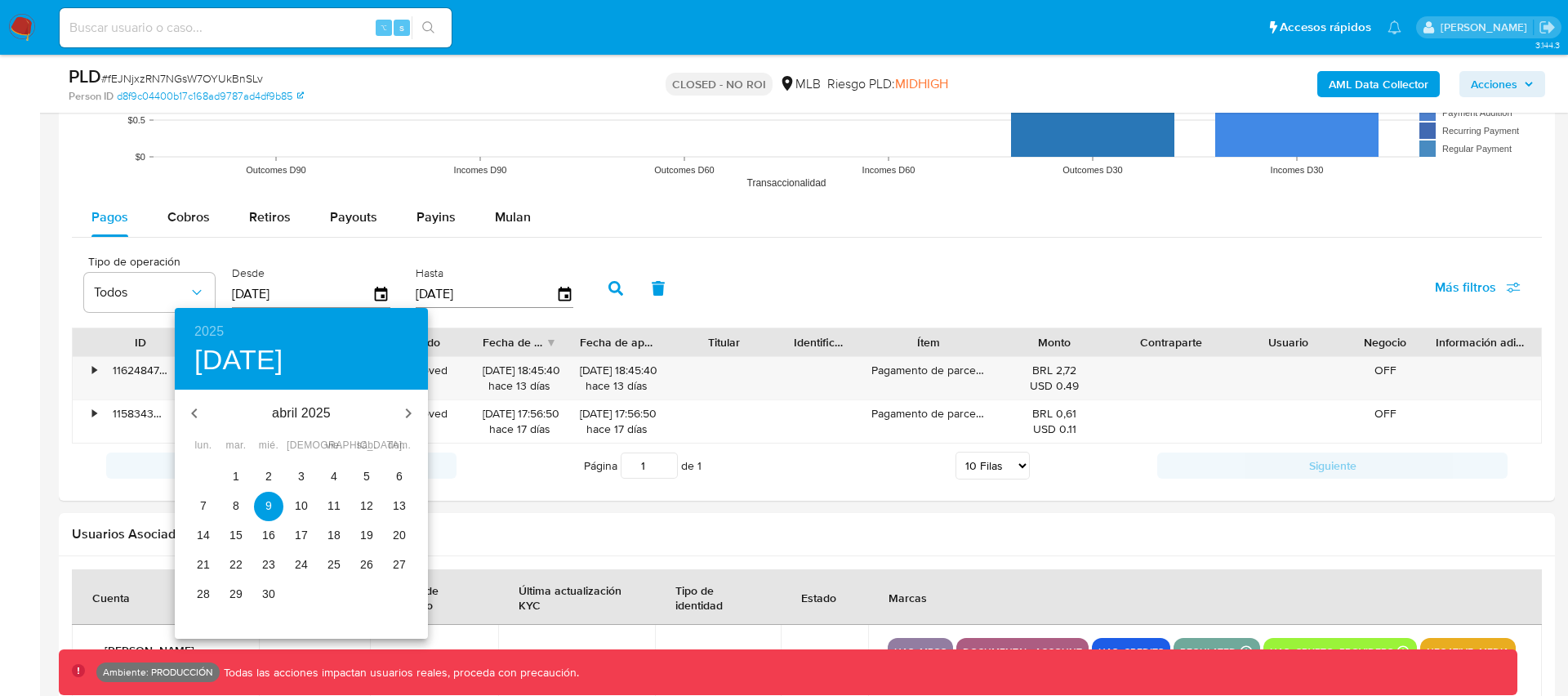 click 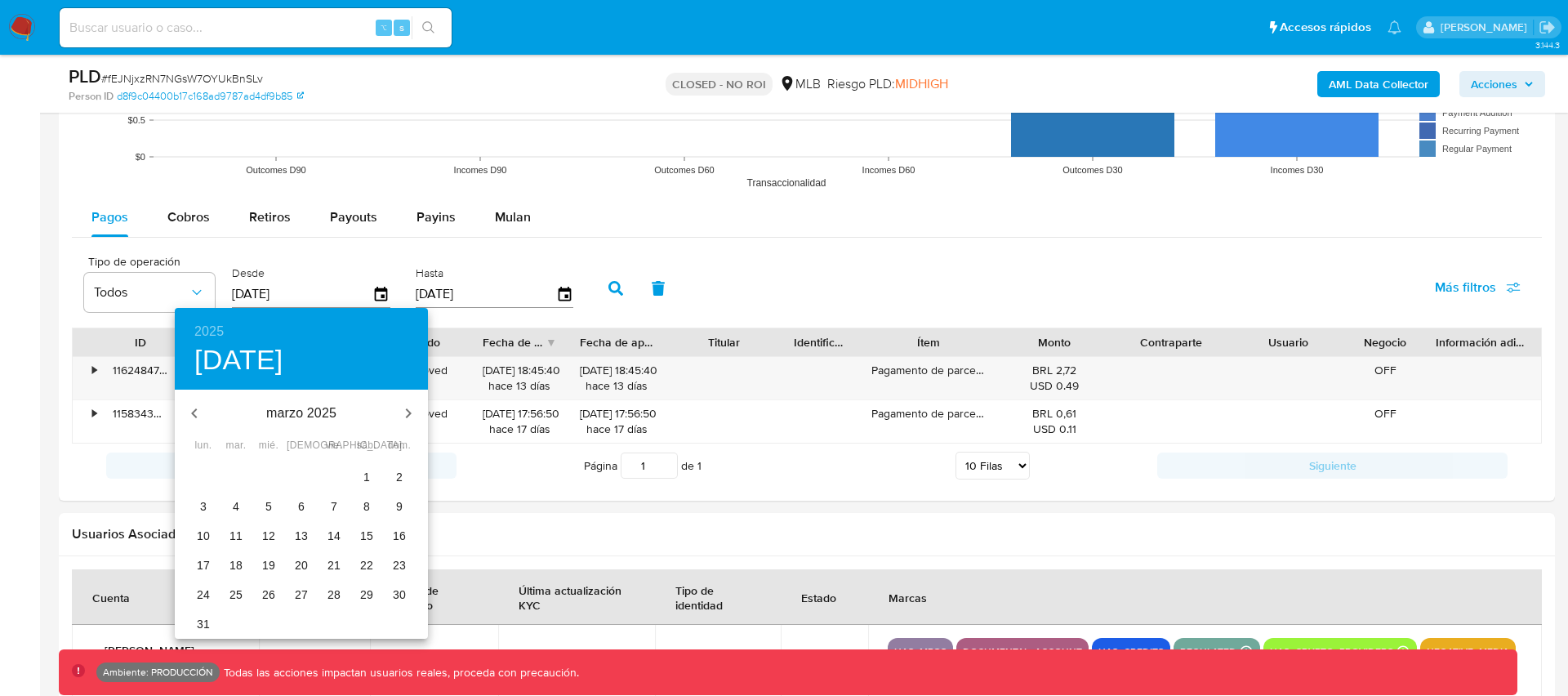 click 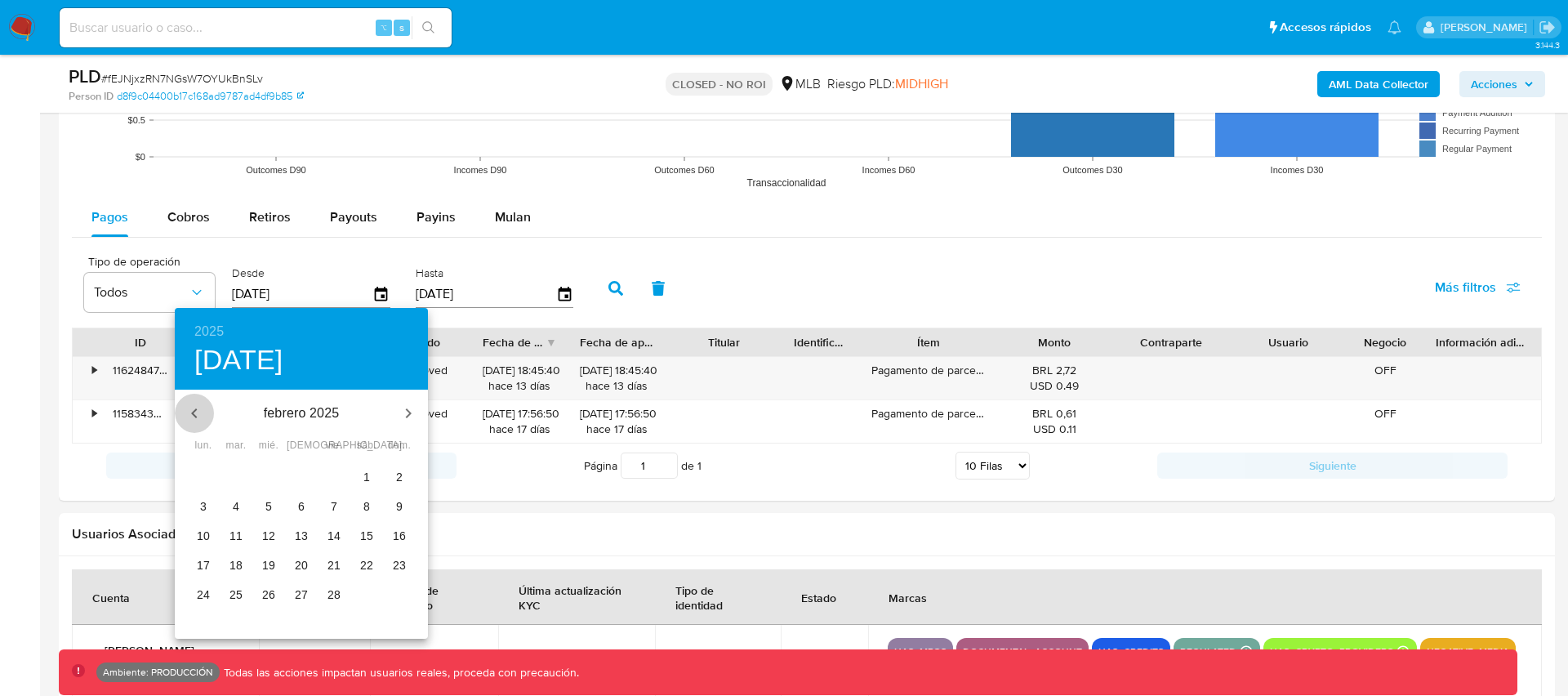 click 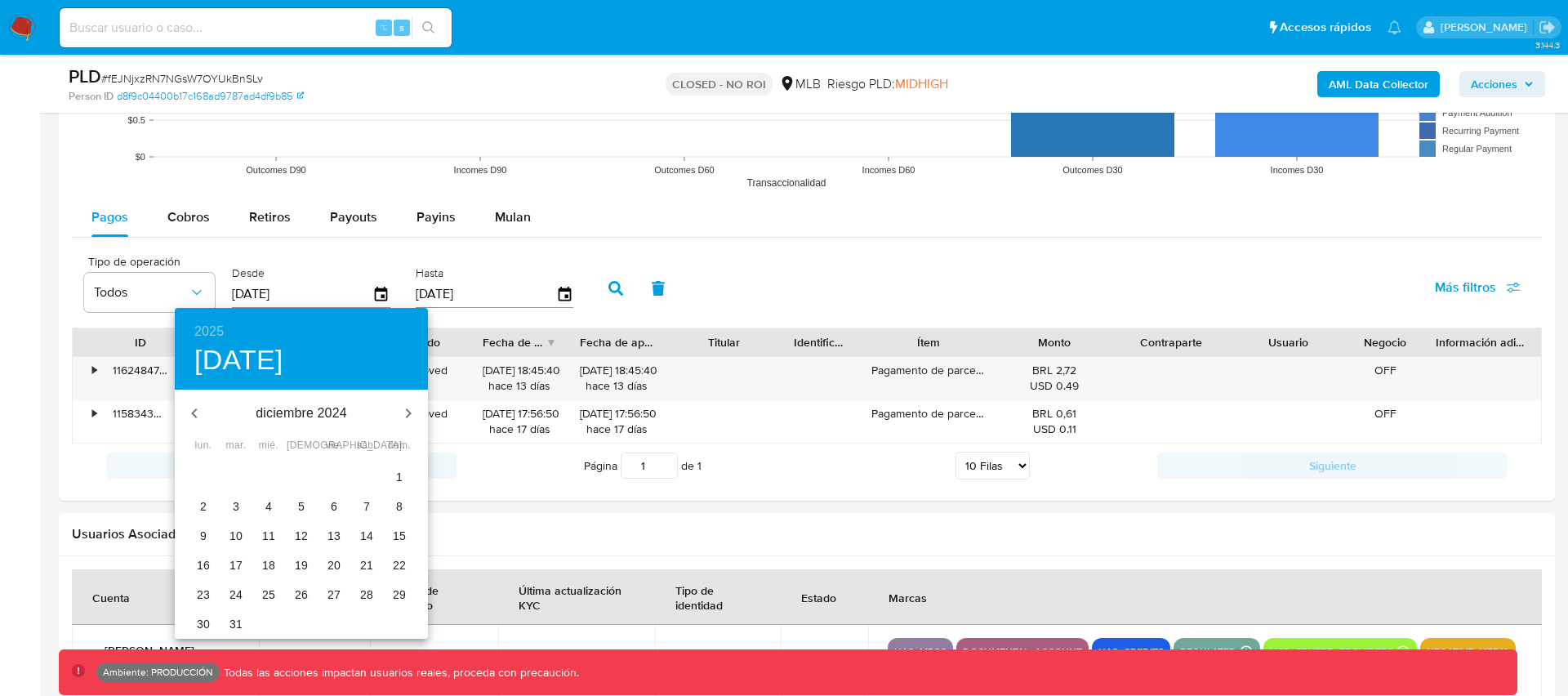 click 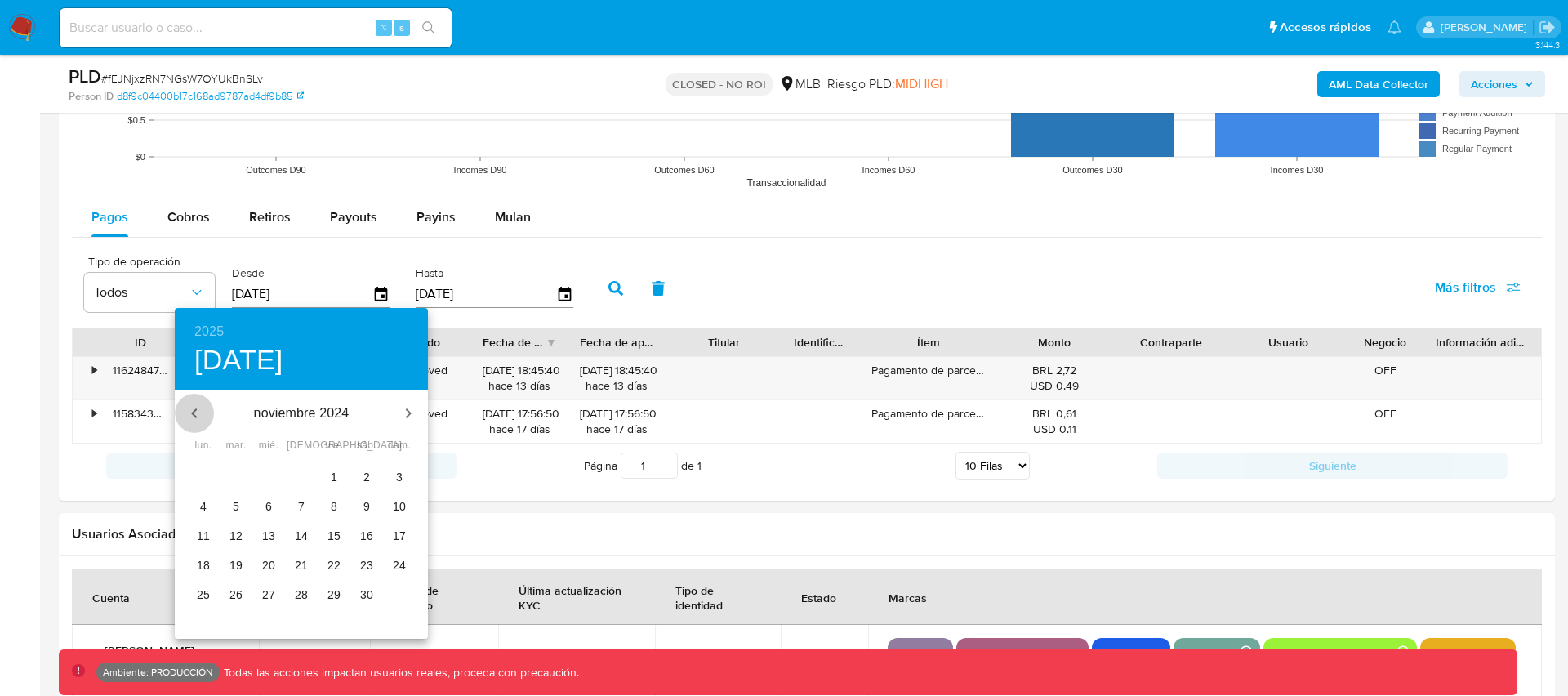 click 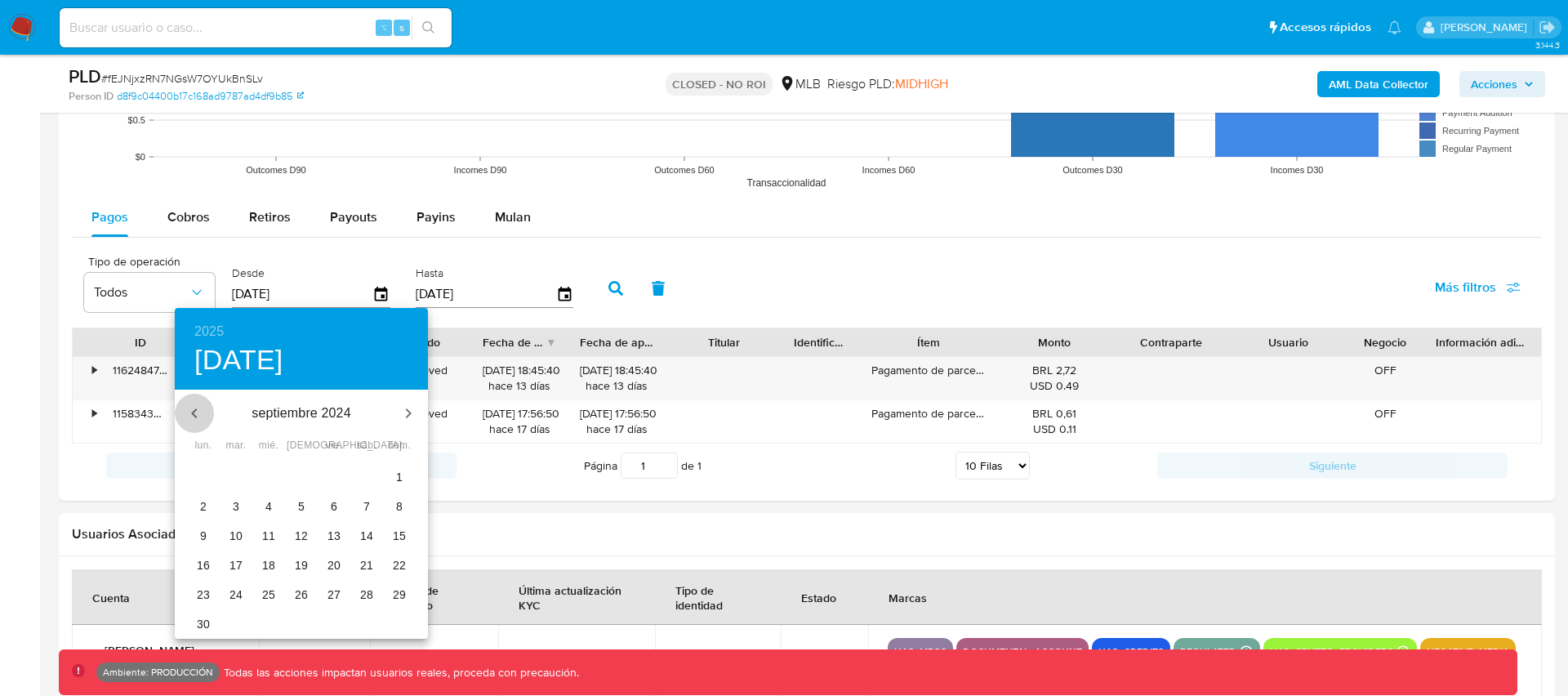 click 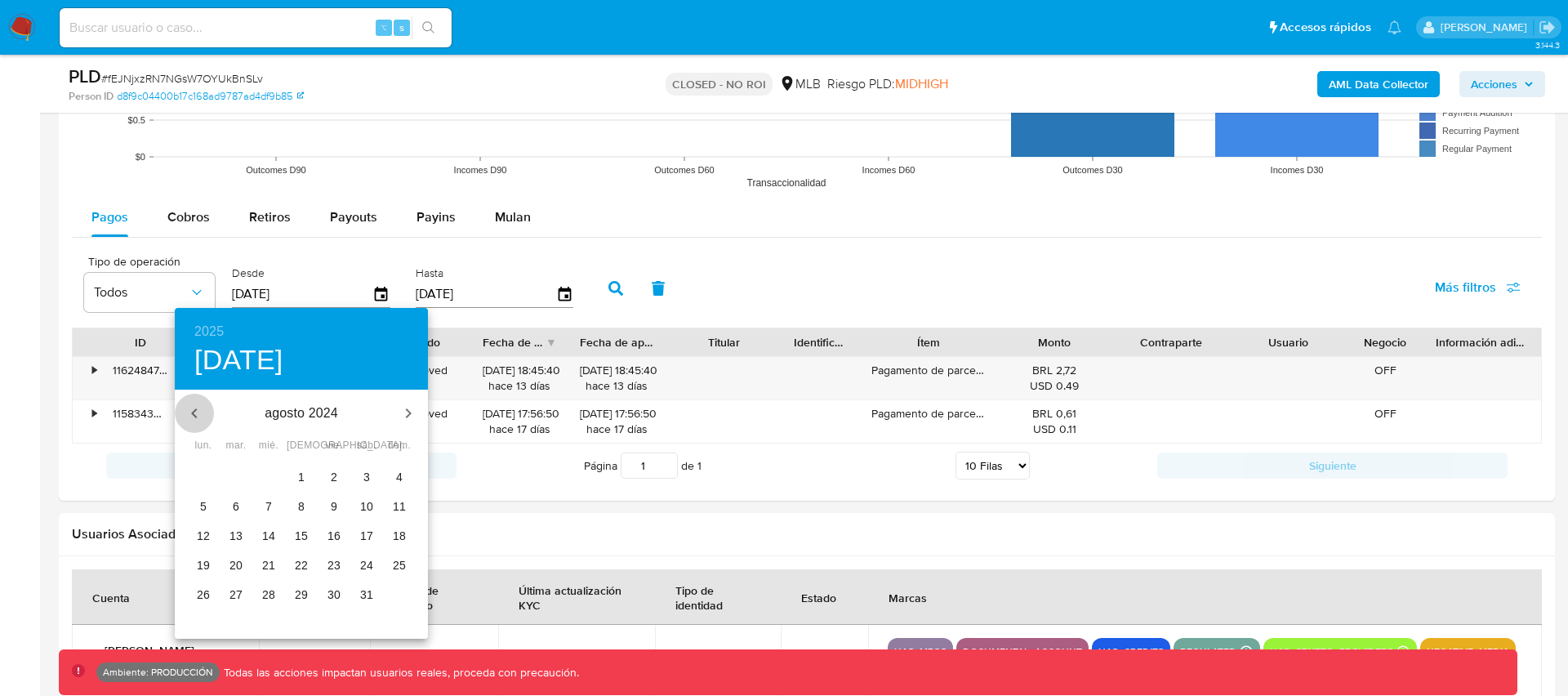 click 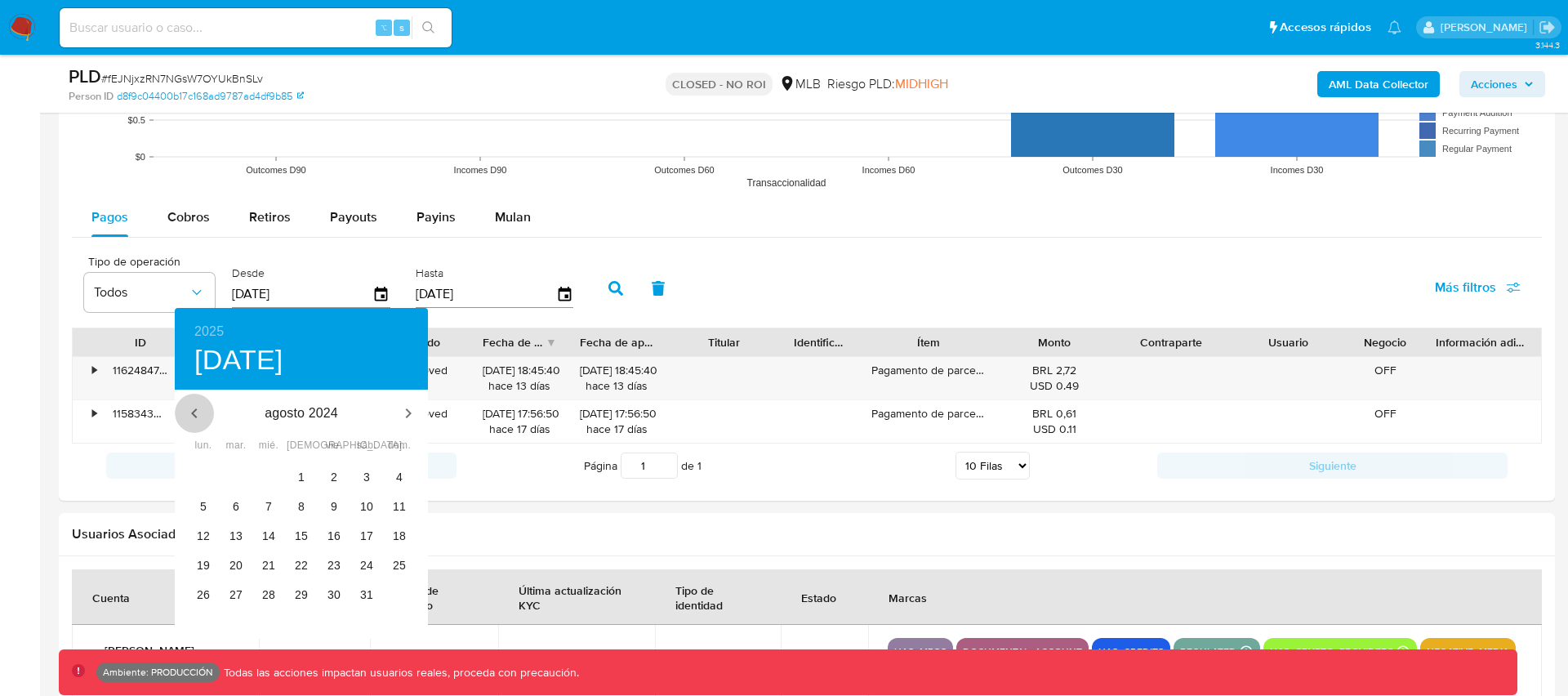 click on "[DATE] [DATE] [DATE]" at bounding box center (301, 413) 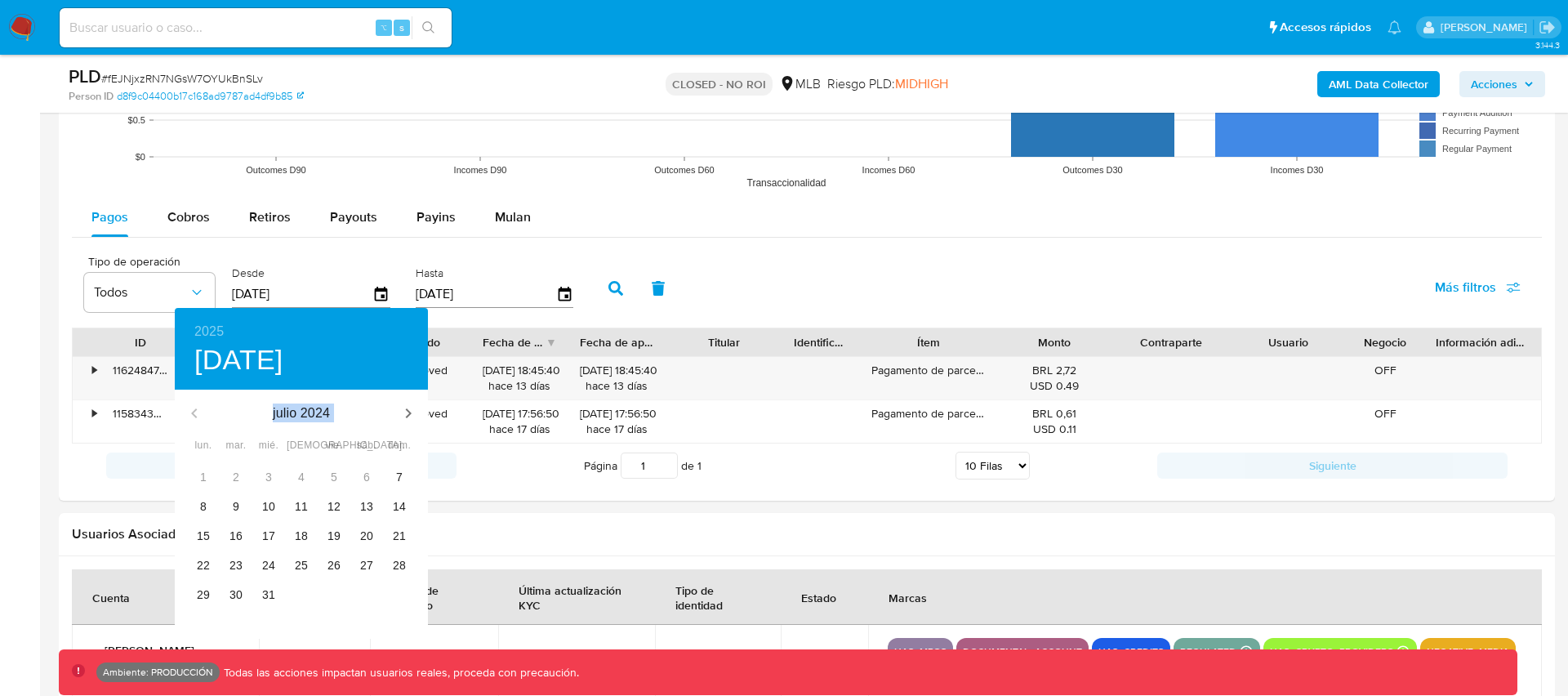 click on "[DATE] [DATE]" at bounding box center (301, 413) 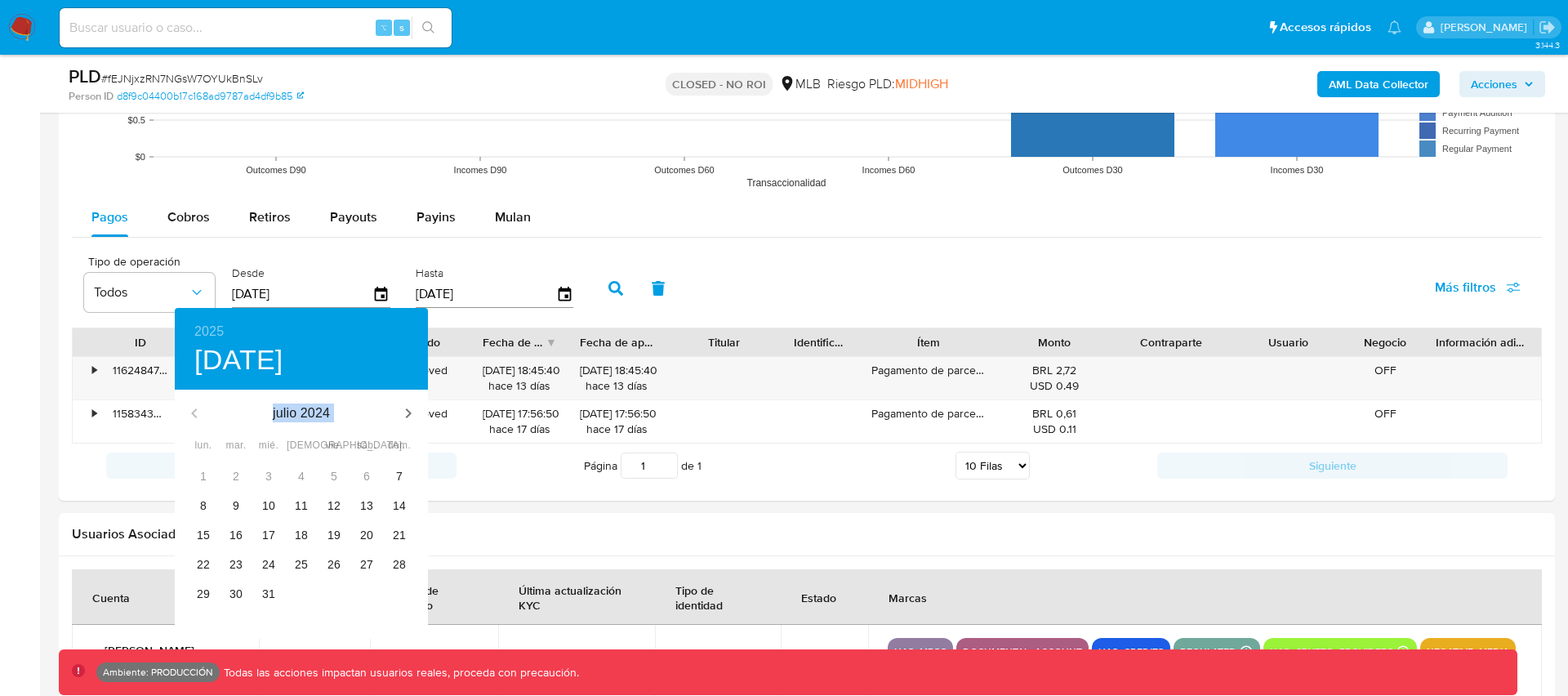 click on "julio 2024" at bounding box center (301, 413) 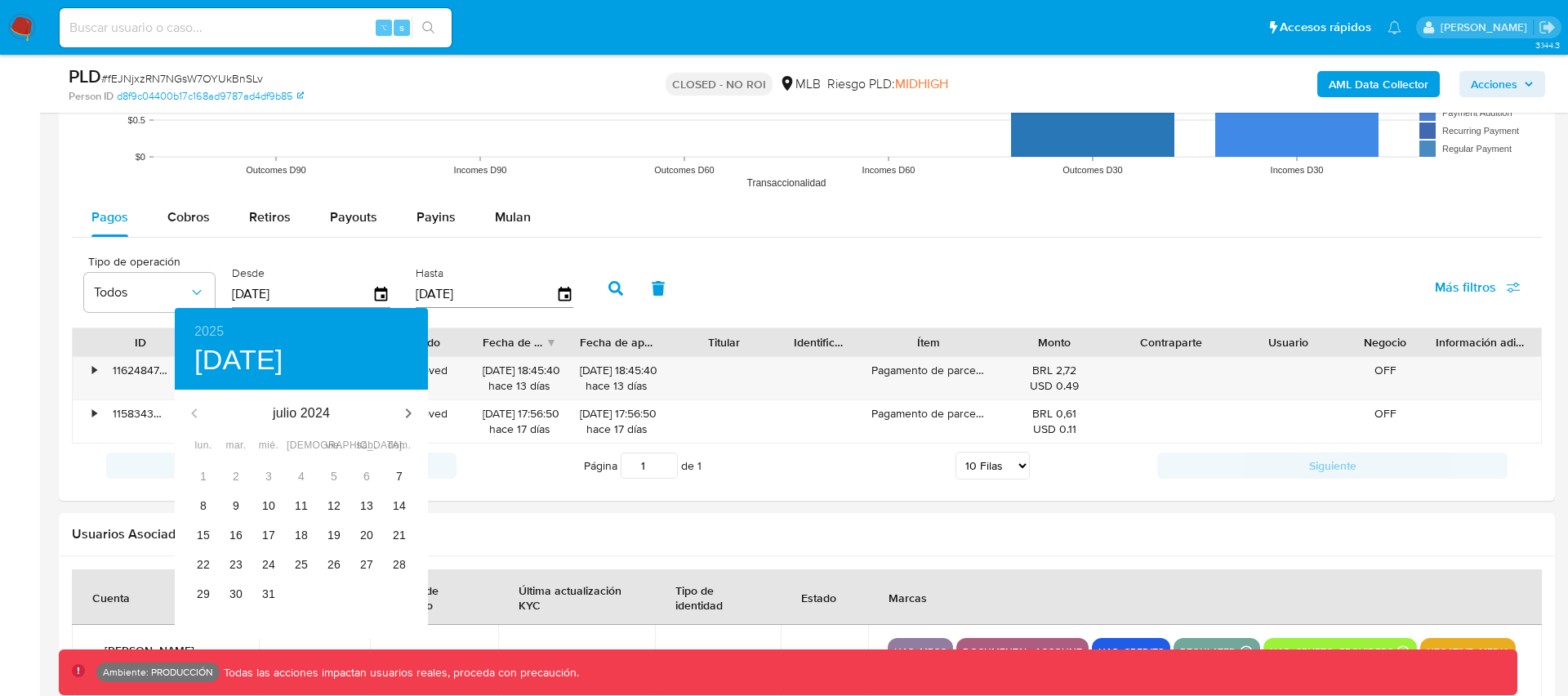 click at bounding box center (784, 348) 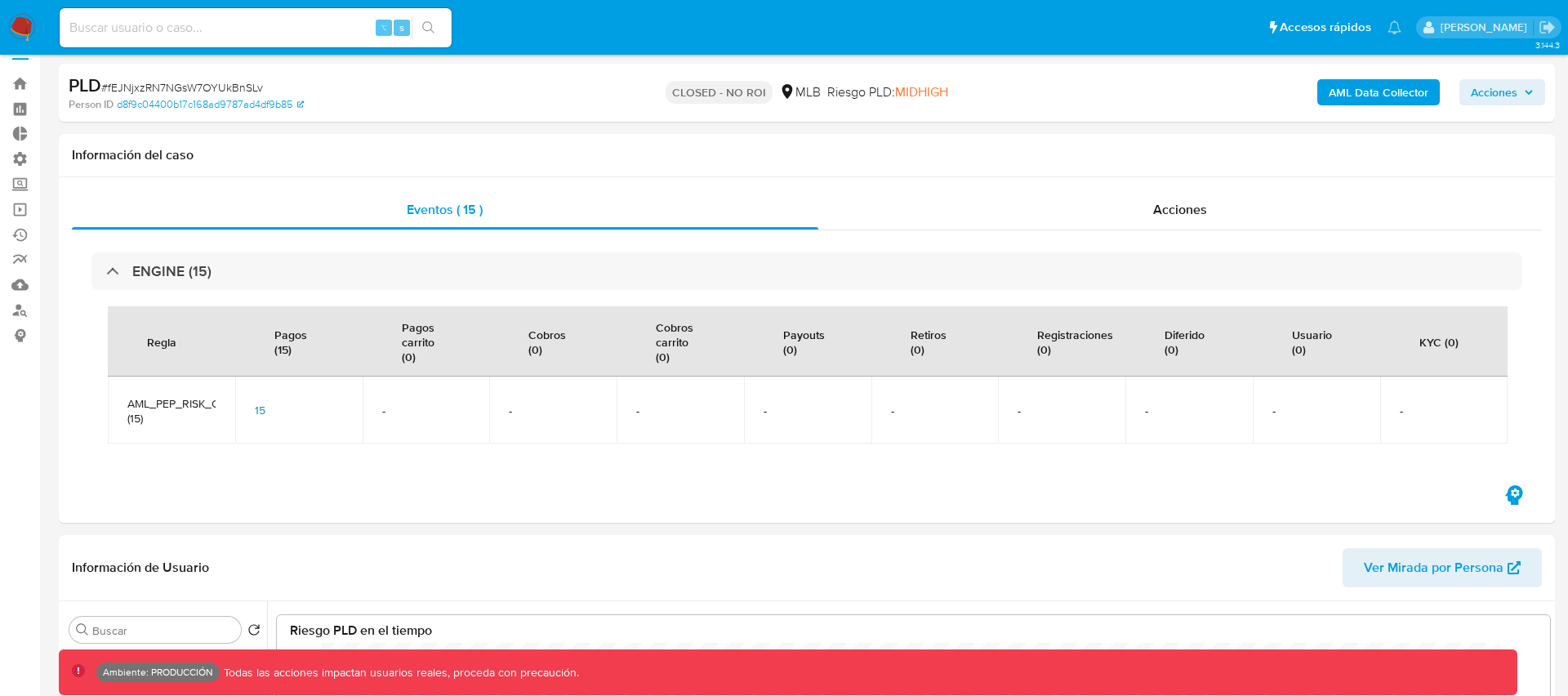 scroll, scrollTop: 0, scrollLeft: 0, axis: both 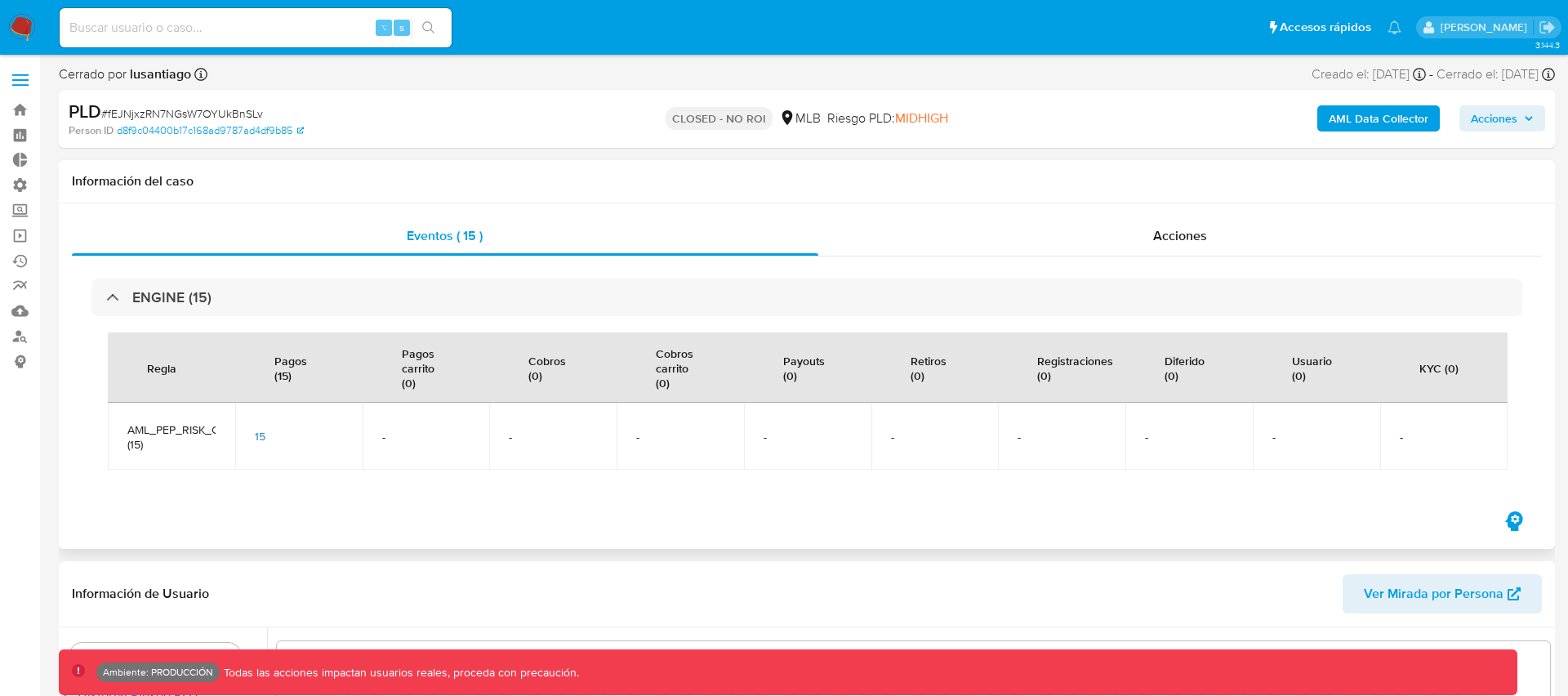 click on "15" at bounding box center (260, 436) 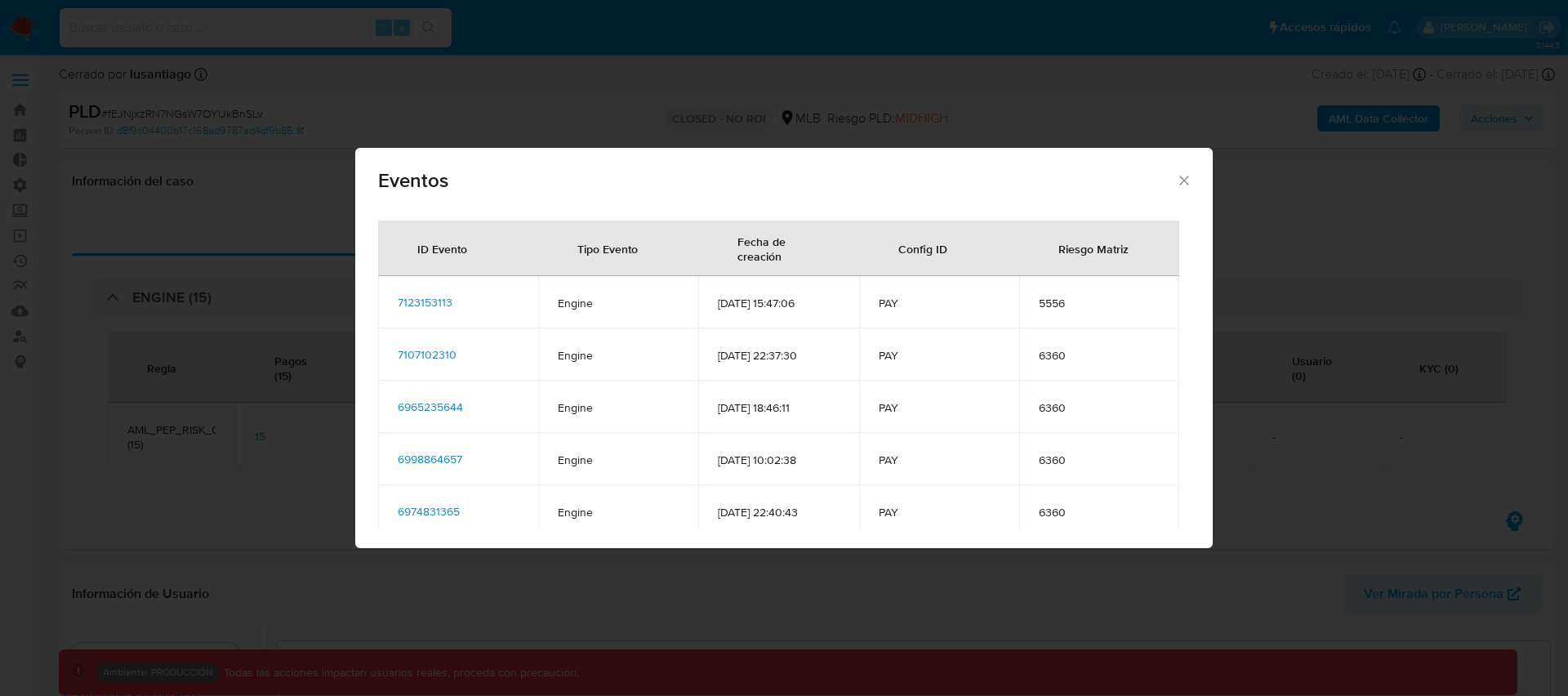 click on "7123153113" at bounding box center (425, 302) 